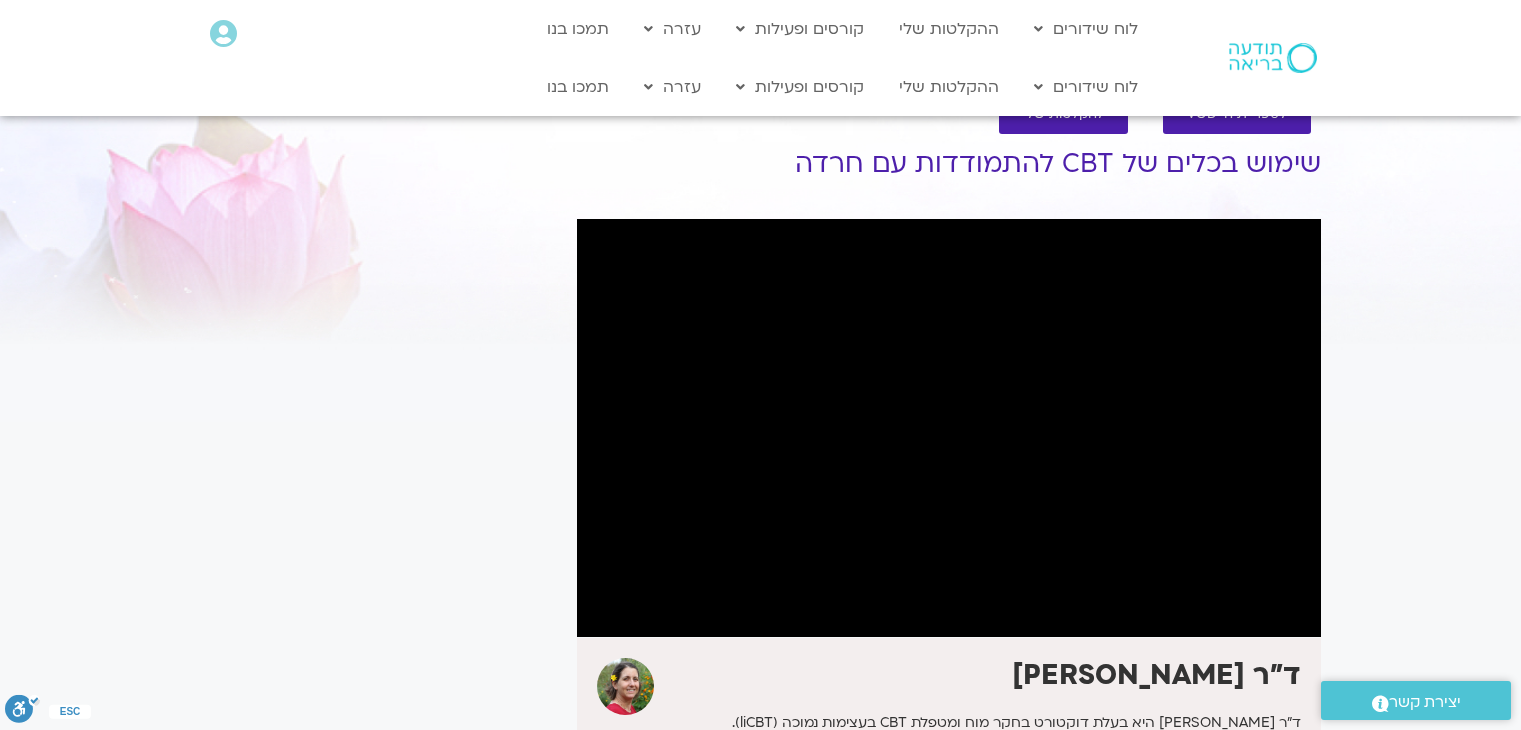 scroll, scrollTop: 0, scrollLeft: 0, axis: both 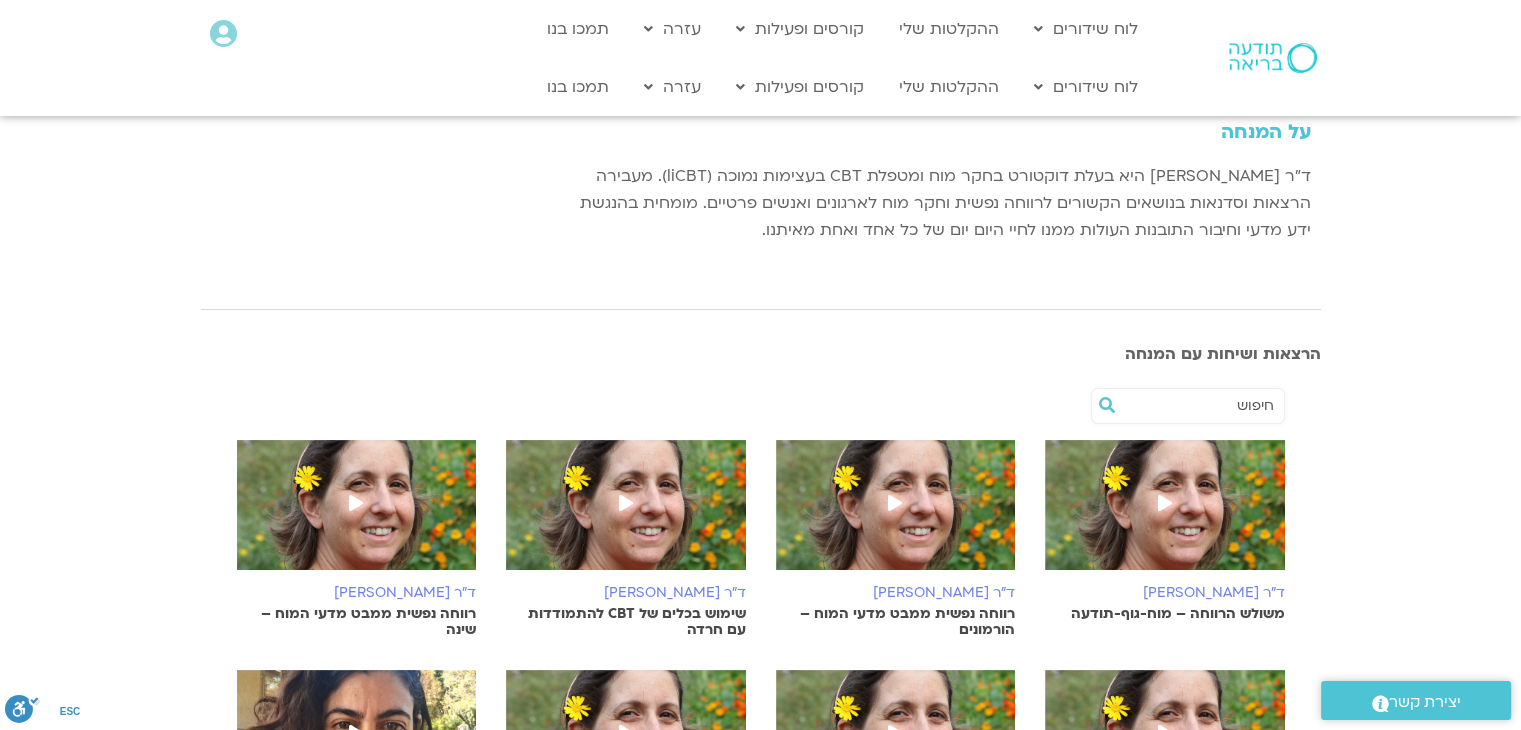 click at bounding box center [895, 505] 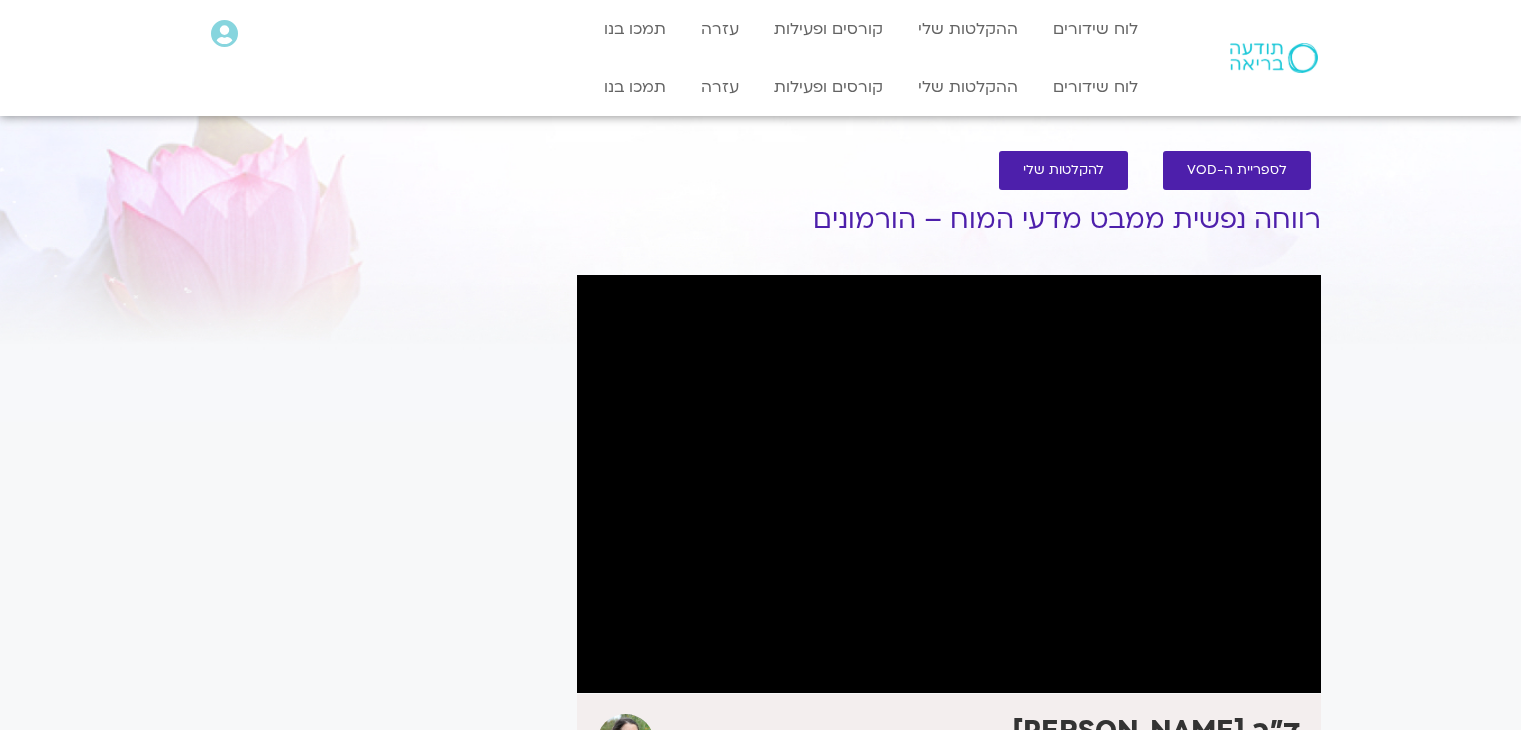 scroll, scrollTop: 0, scrollLeft: 0, axis: both 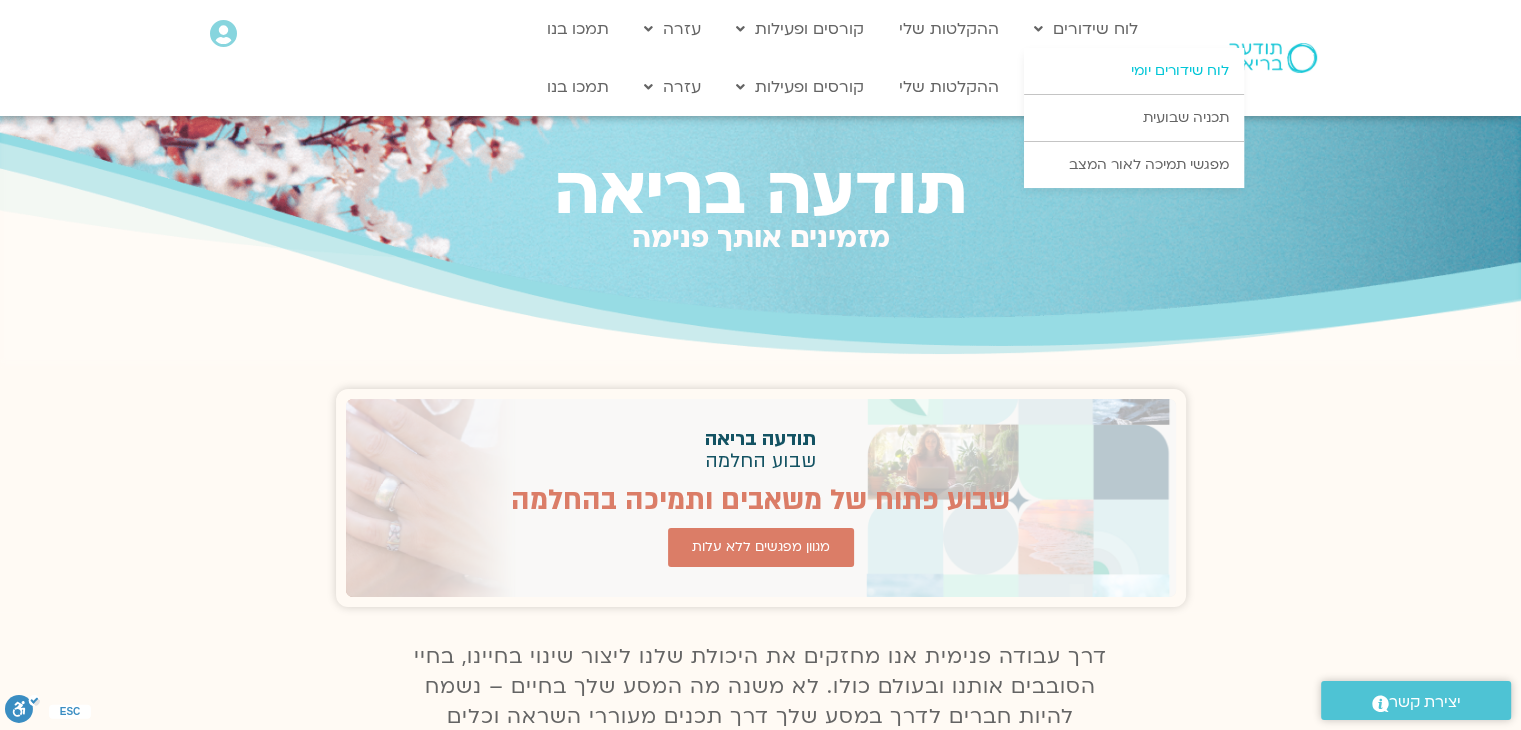 click on "לוח שידורים יומי" at bounding box center [1134, 71] 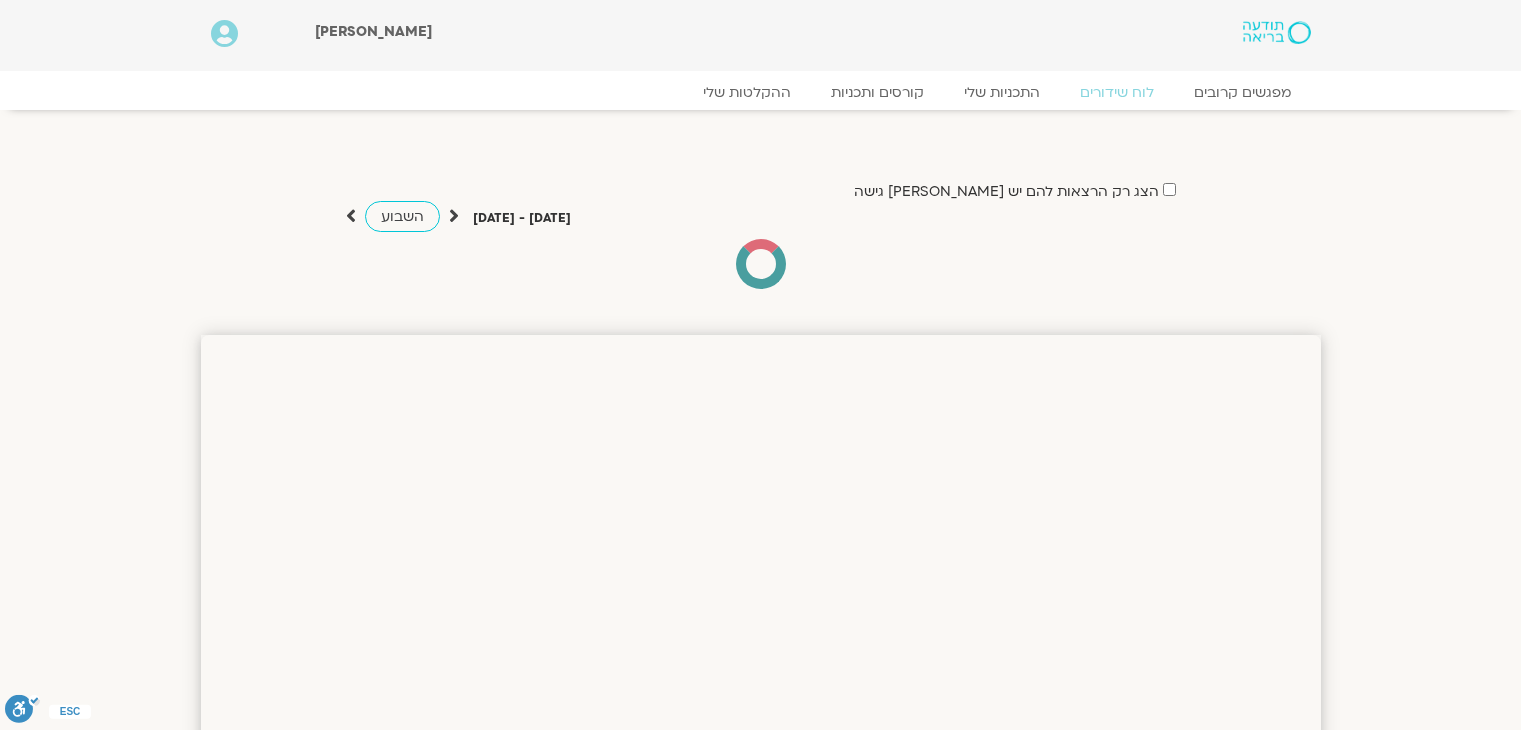 scroll, scrollTop: 0, scrollLeft: 0, axis: both 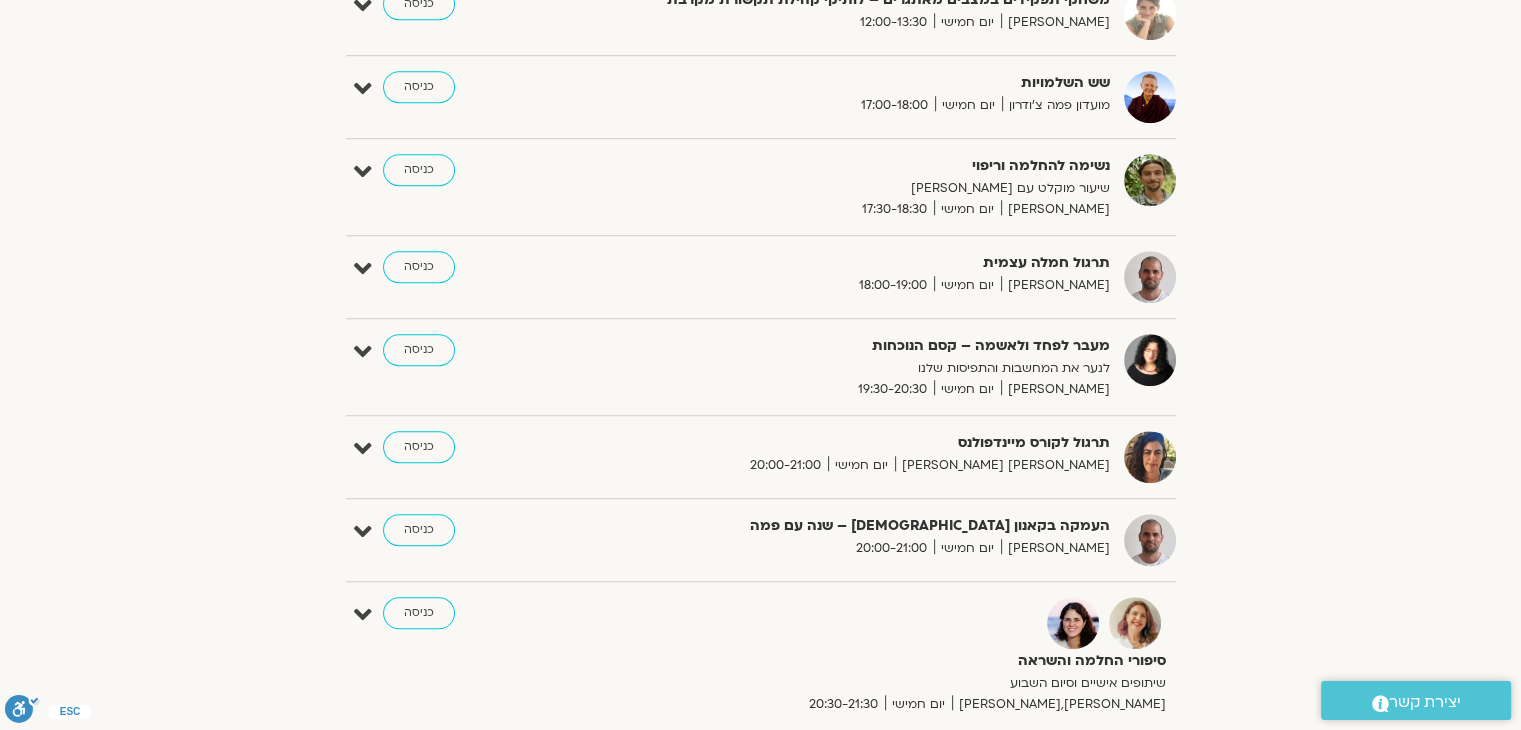 click on "התעוררות עדינה – יוגה והכנה ליום – [DATE]
[PERSON_NAME] רוחם
יום חמישי
06:30-07:00
כניסה
עריכה              דף המפגש" at bounding box center (761, -70) 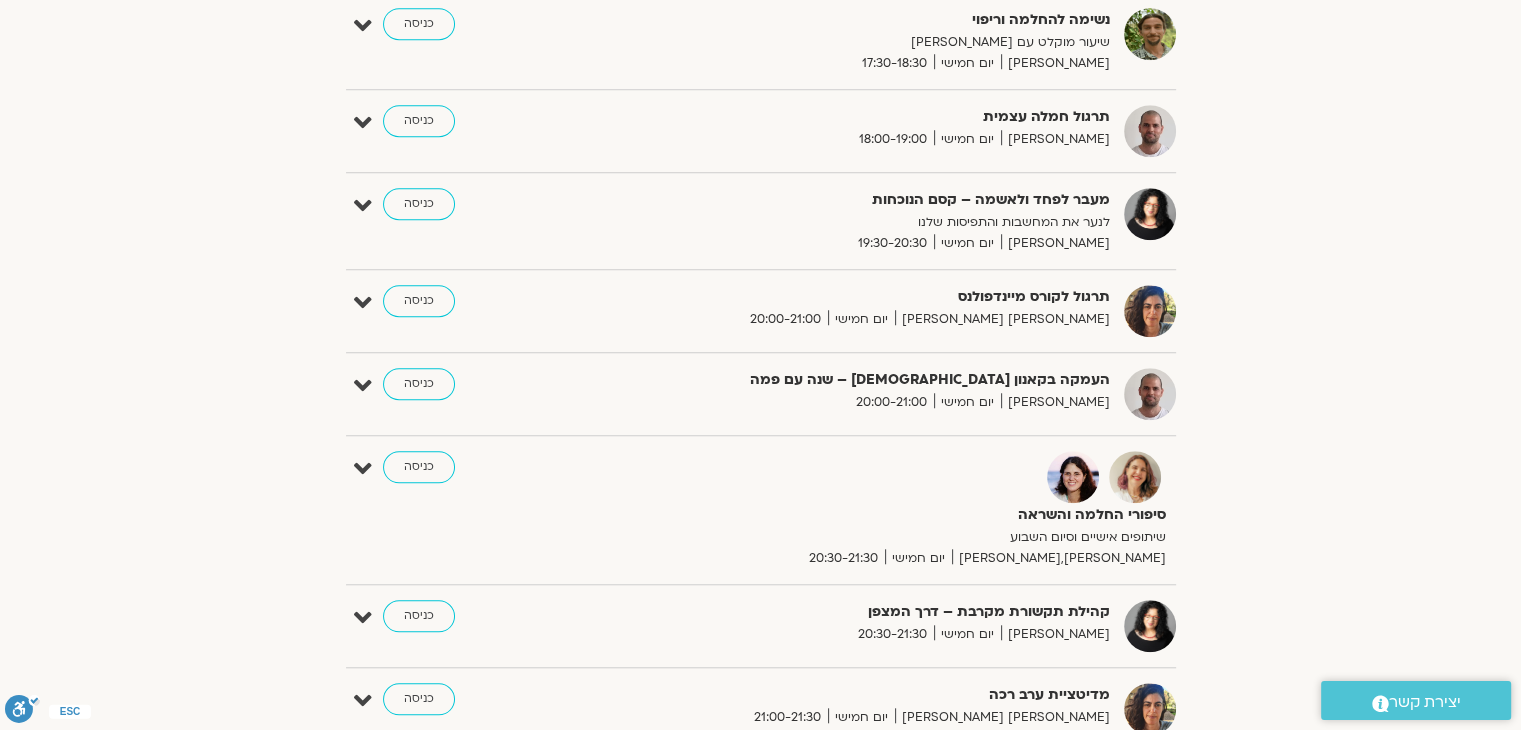 scroll, scrollTop: 1634, scrollLeft: 0, axis: vertical 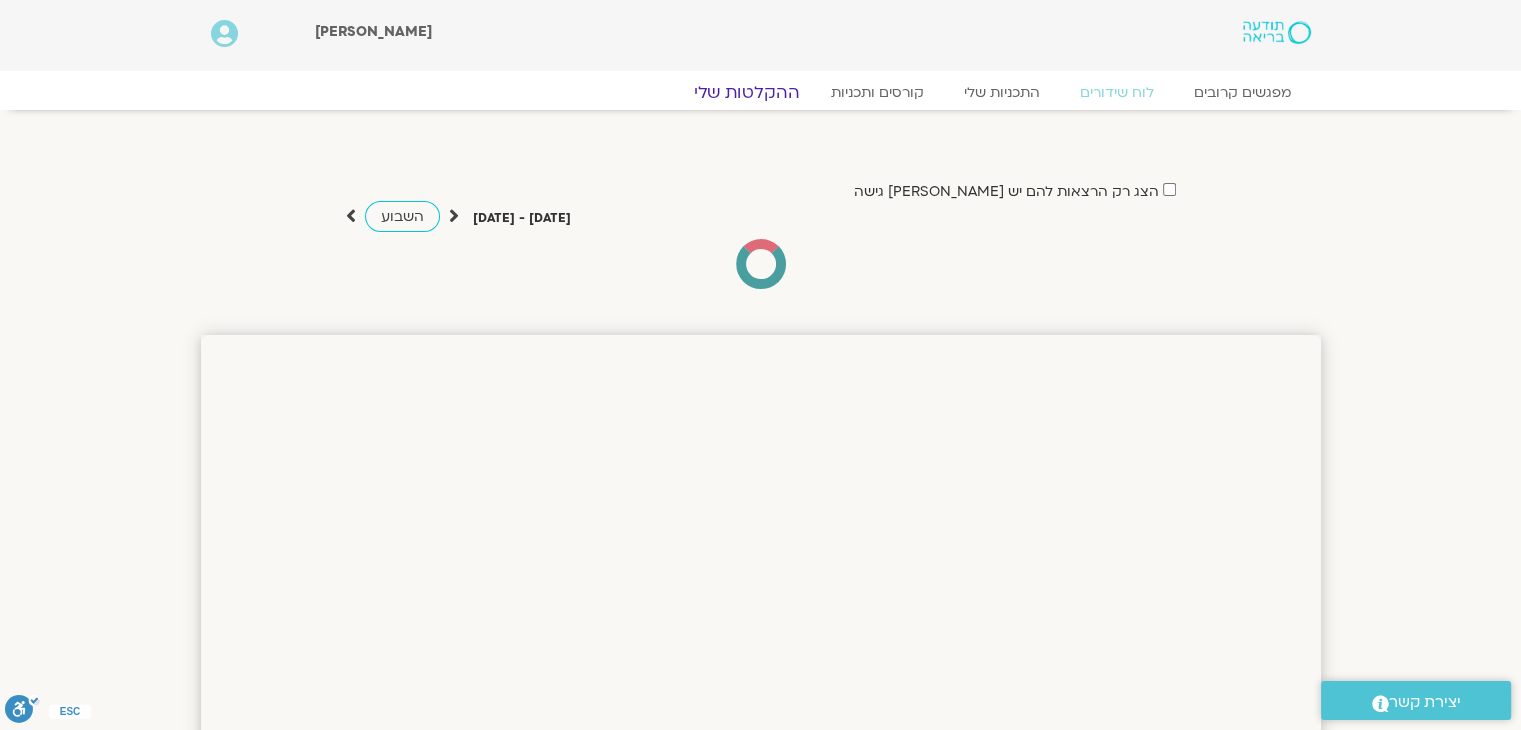 click on "ההקלטות שלי" 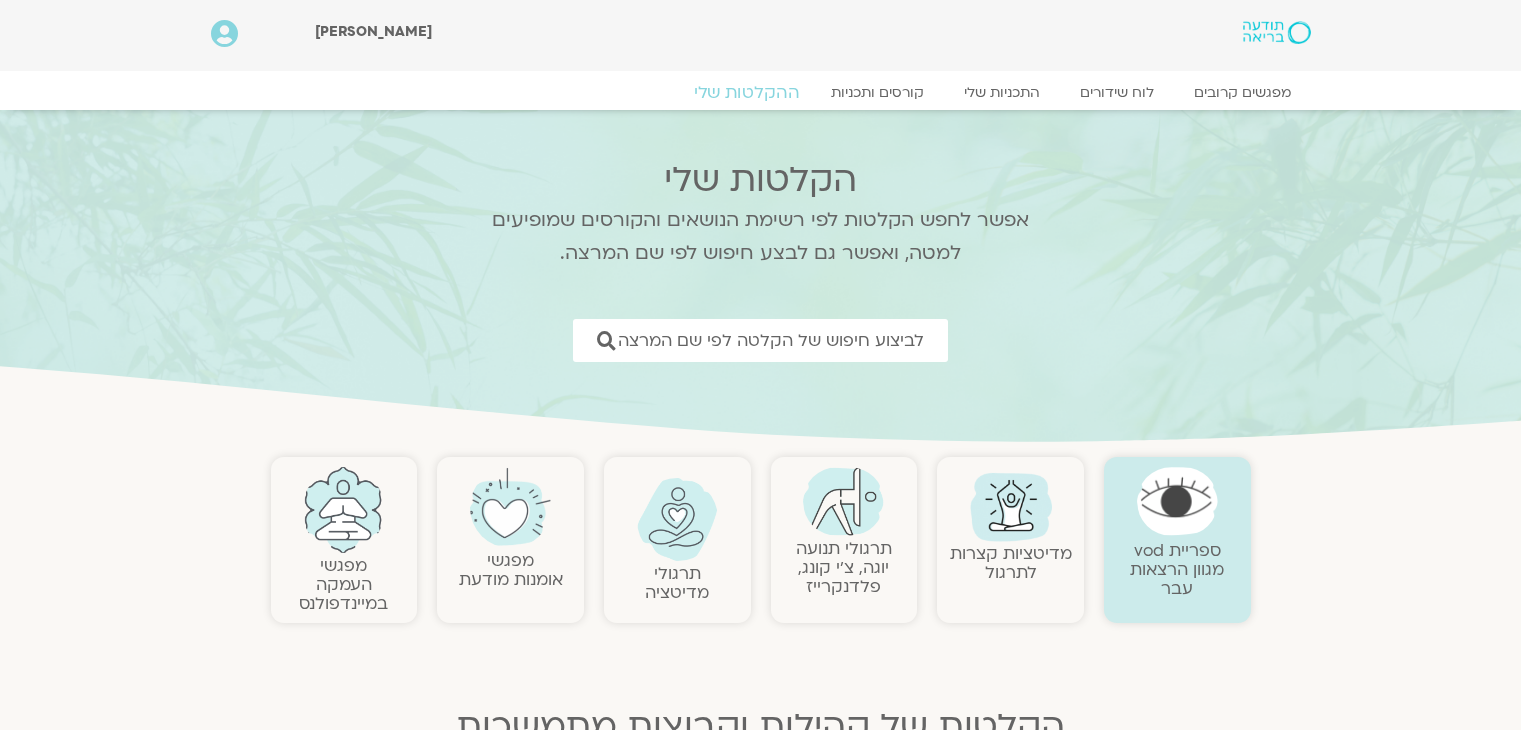 scroll, scrollTop: 0, scrollLeft: 0, axis: both 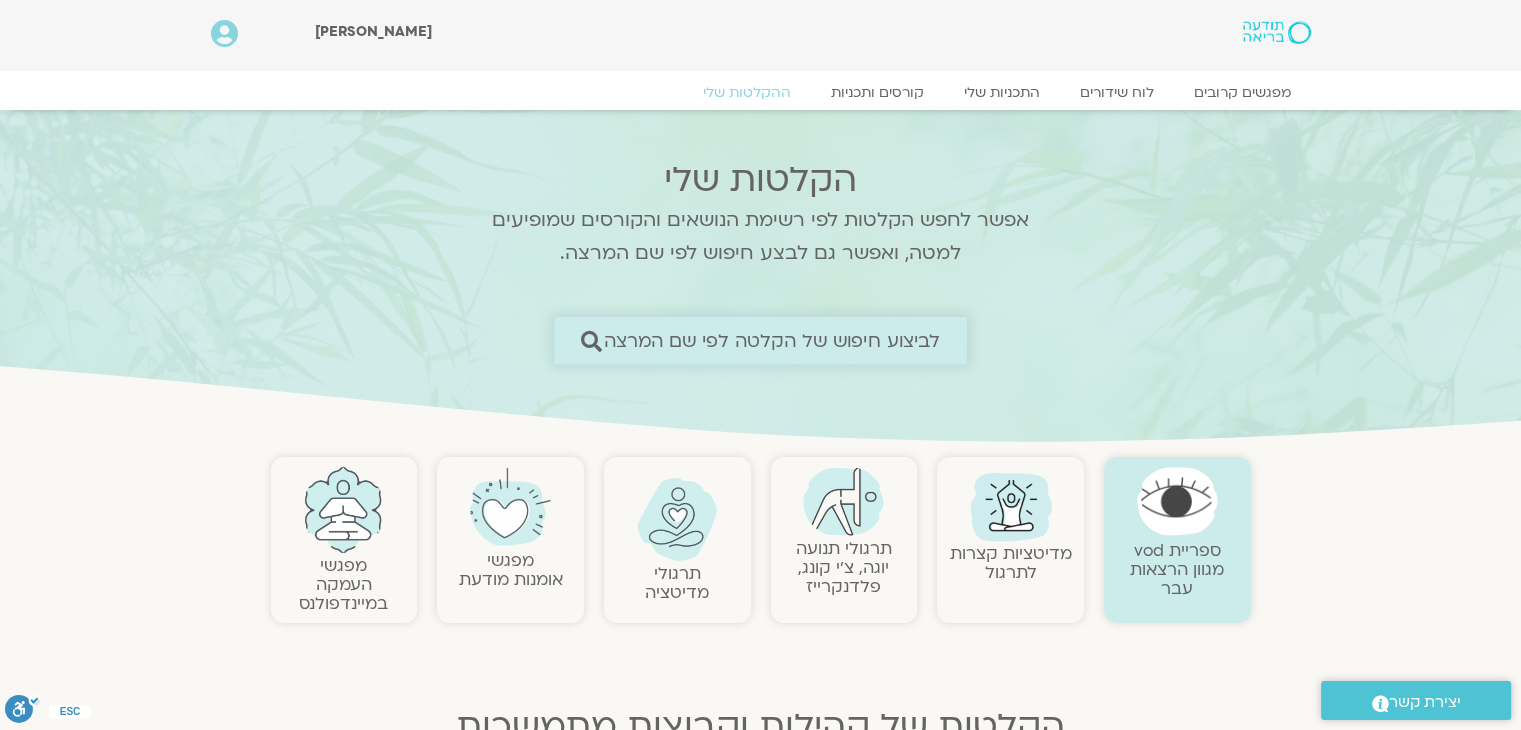 click on "לביצוע חיפוש של הקלטה לפי שם המרצה" at bounding box center [772, 340] 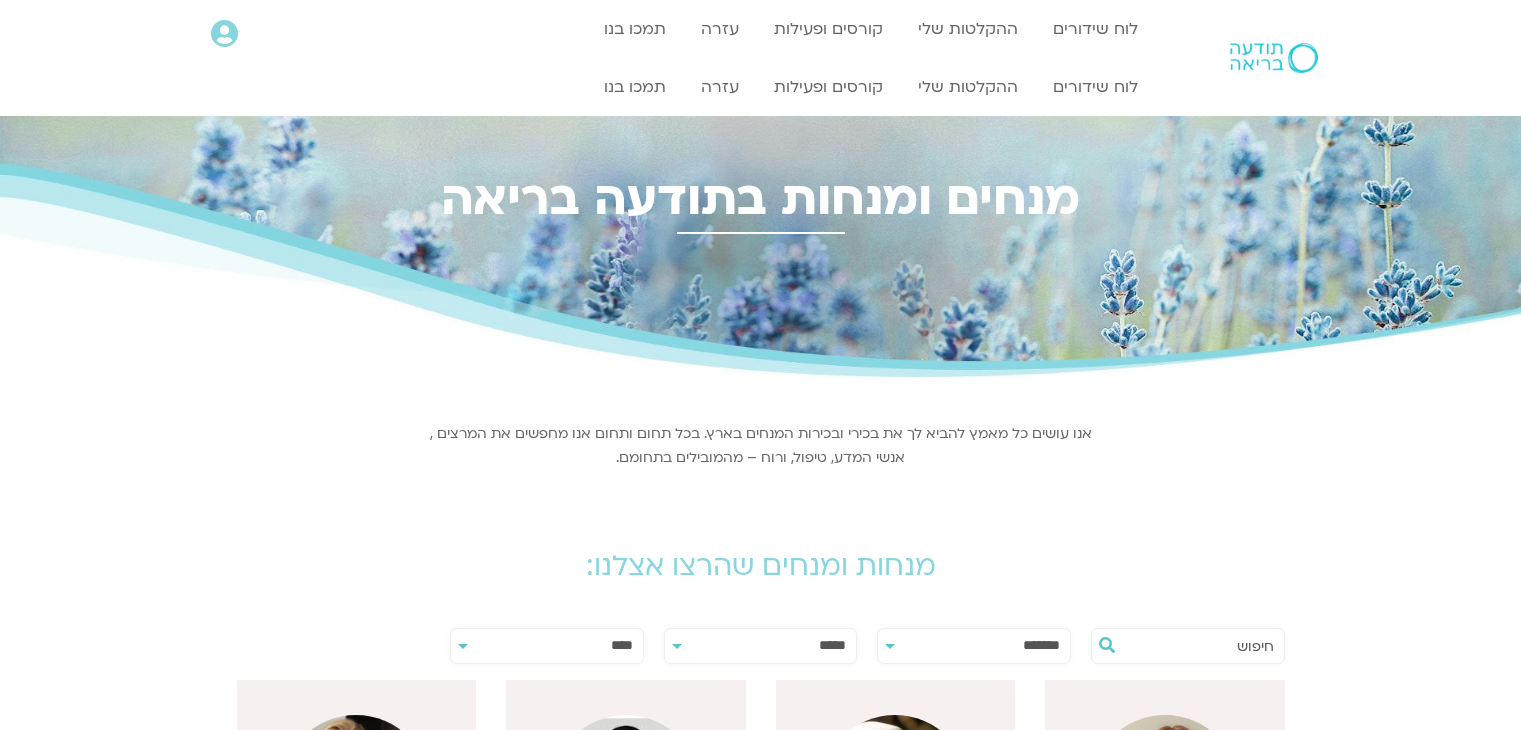 scroll, scrollTop: 0, scrollLeft: 0, axis: both 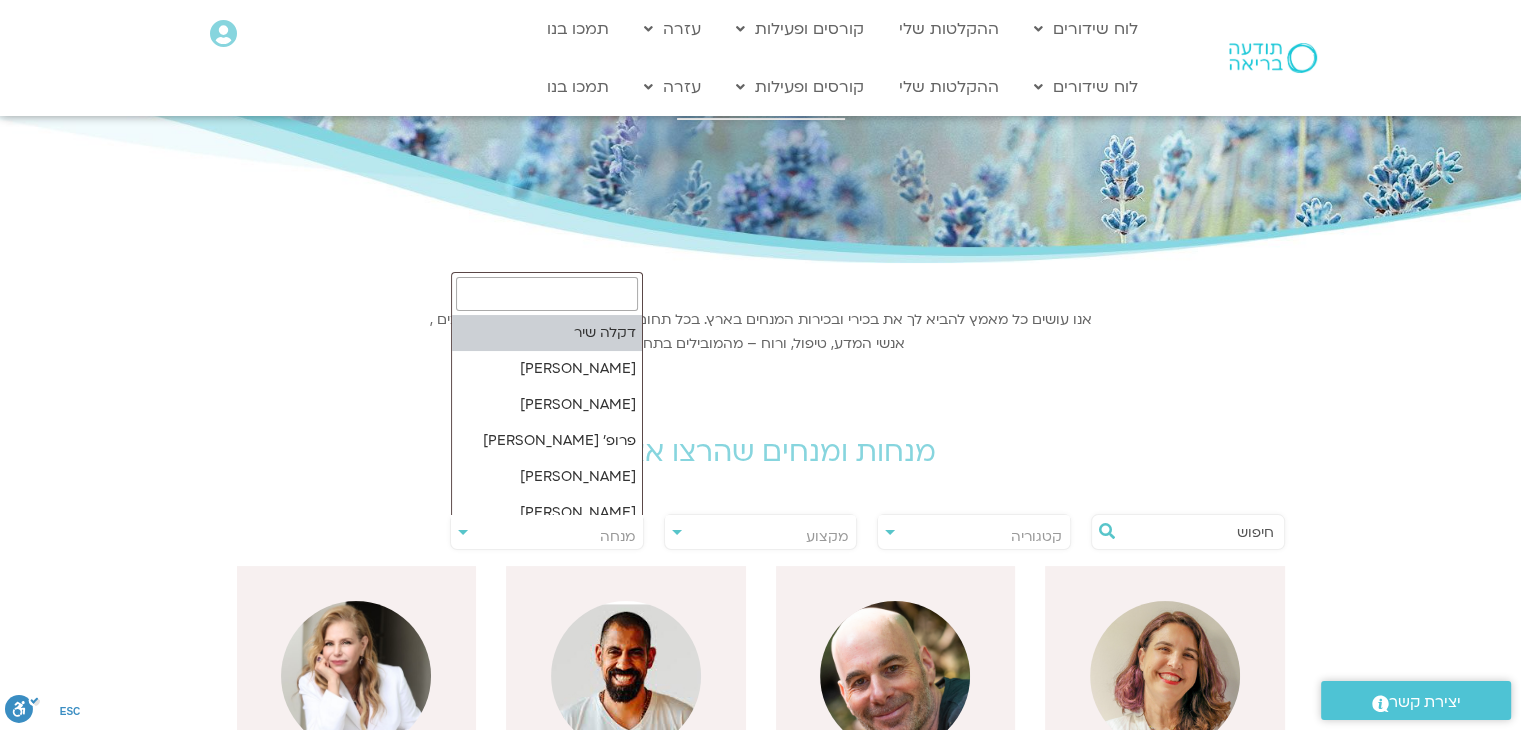 click on "מנחה" at bounding box center [547, 537] 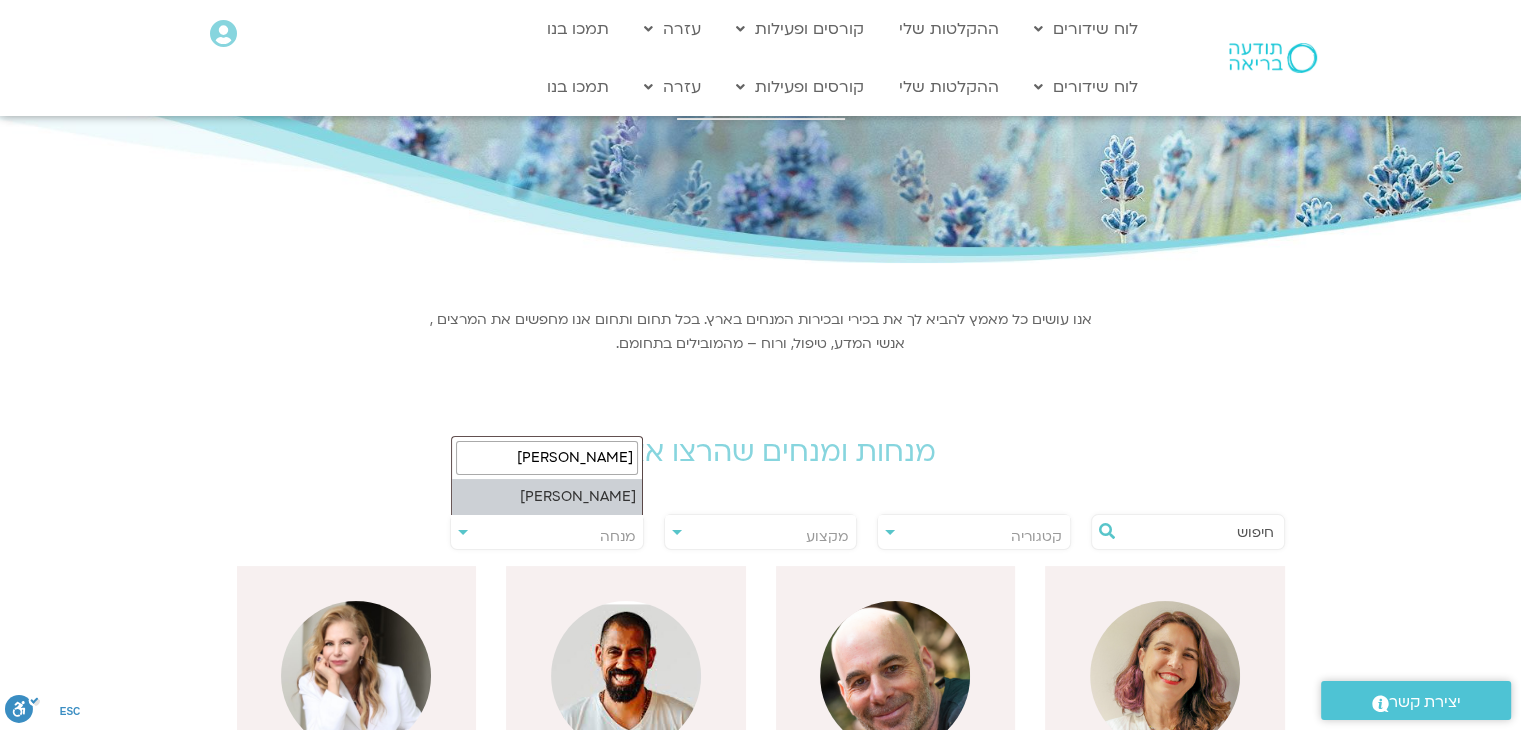 type on "[PERSON_NAME]" 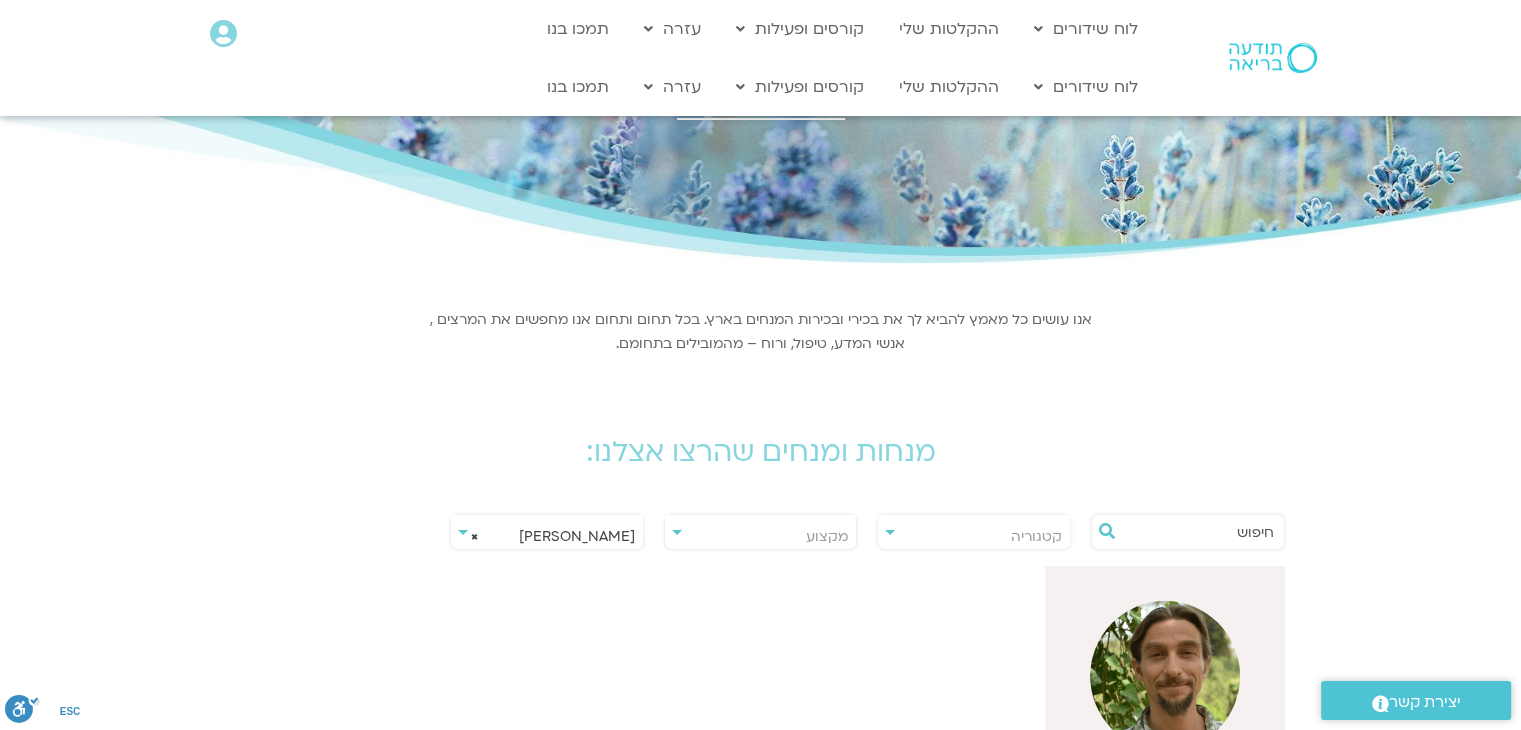 click at bounding box center (1165, 676) 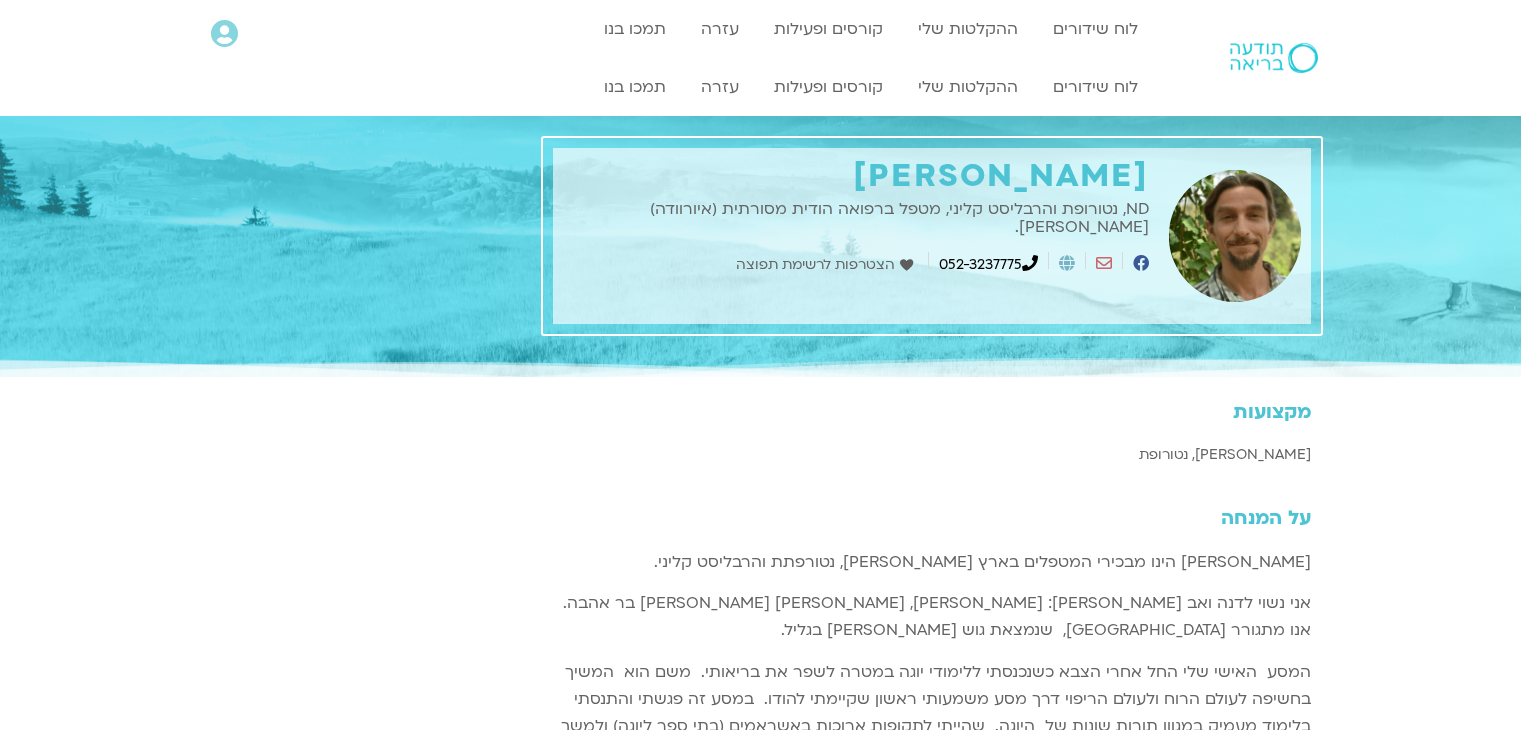 scroll, scrollTop: 0, scrollLeft: 0, axis: both 